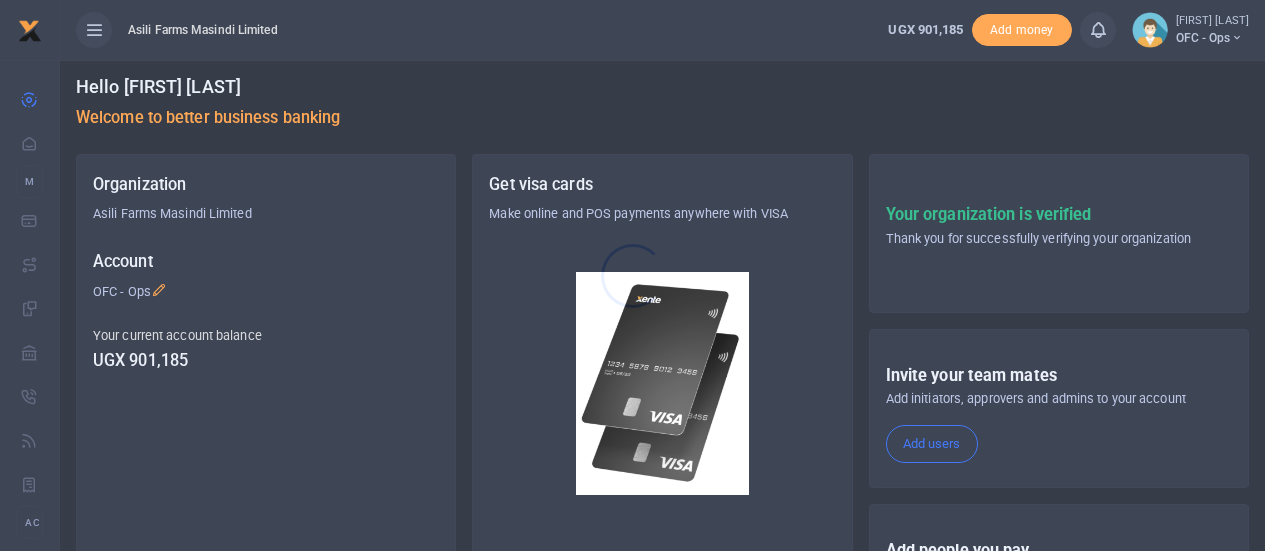 scroll, scrollTop: 0, scrollLeft: 0, axis: both 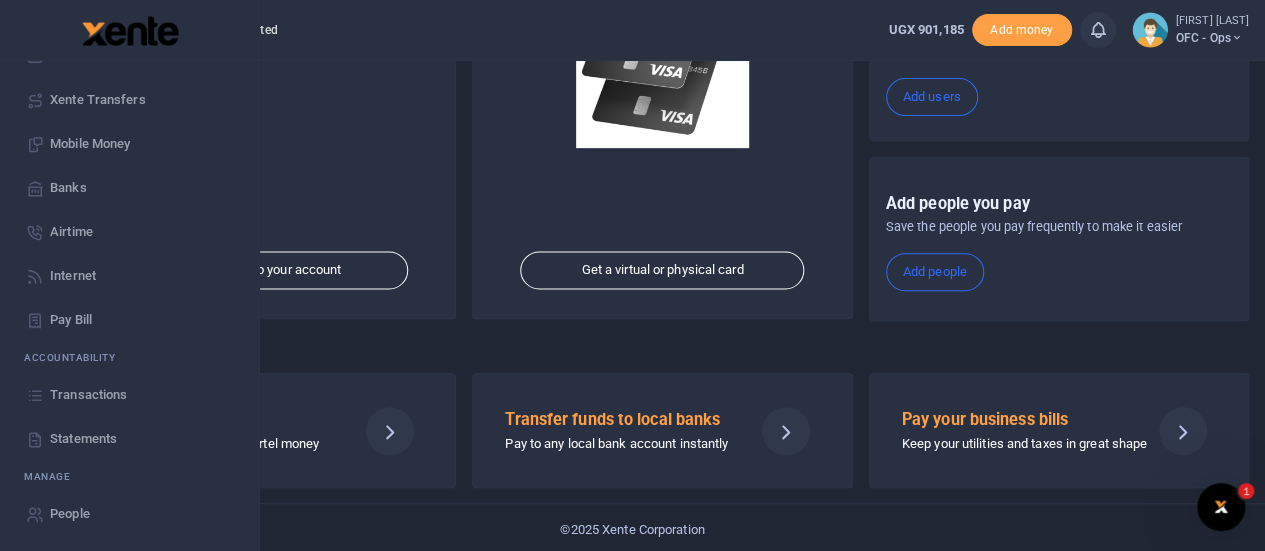 click on "Statements" at bounding box center [83, 439] 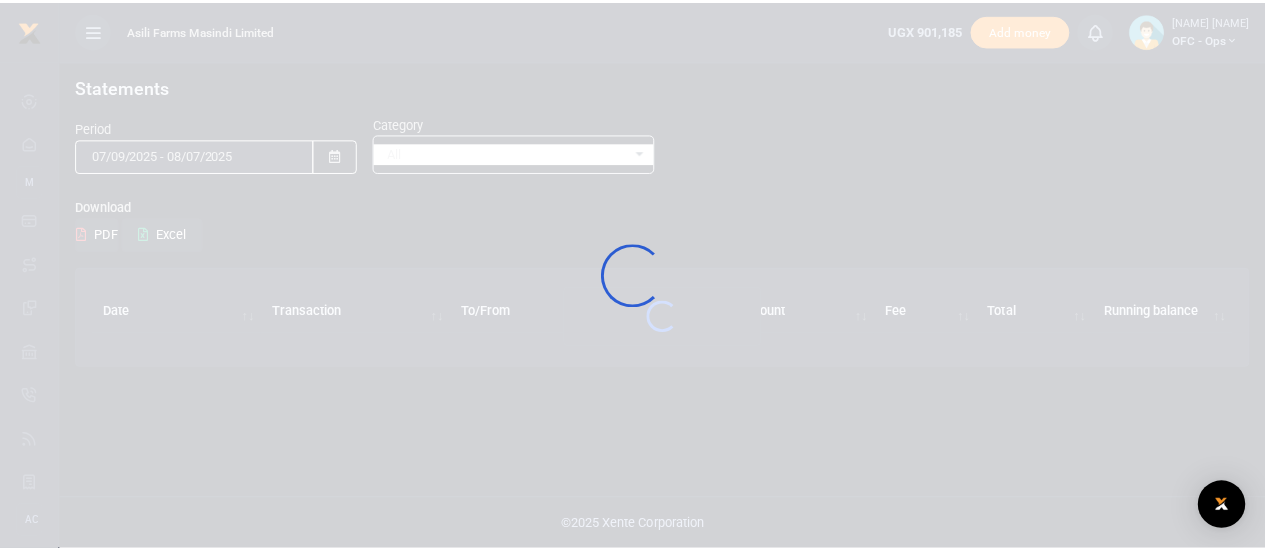 scroll, scrollTop: 0, scrollLeft: 0, axis: both 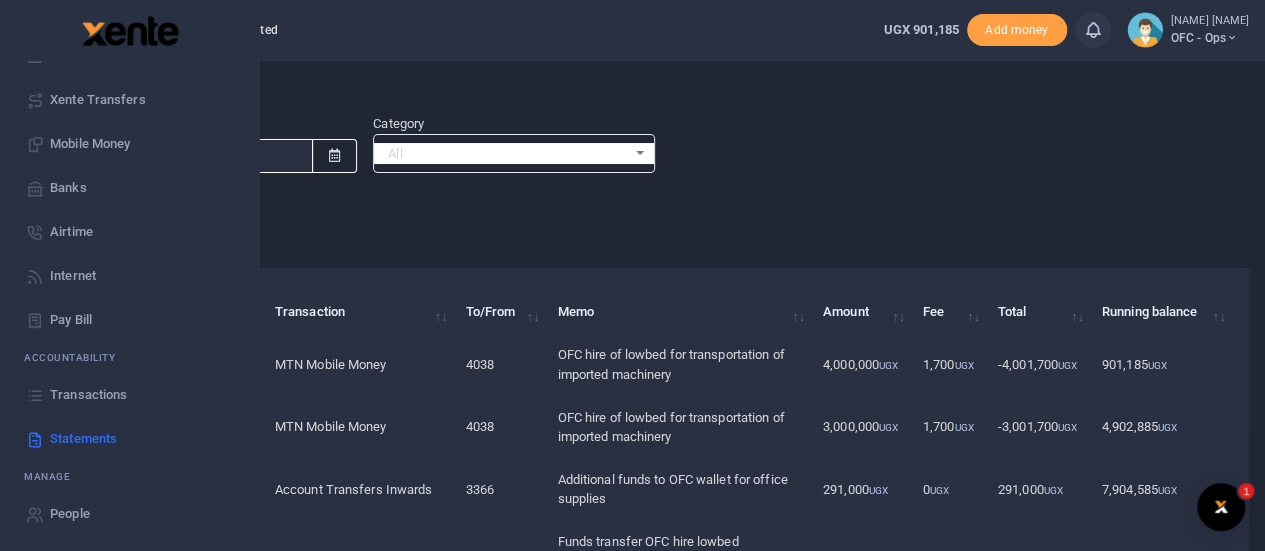 click on "Transactions" at bounding box center (88, 395) 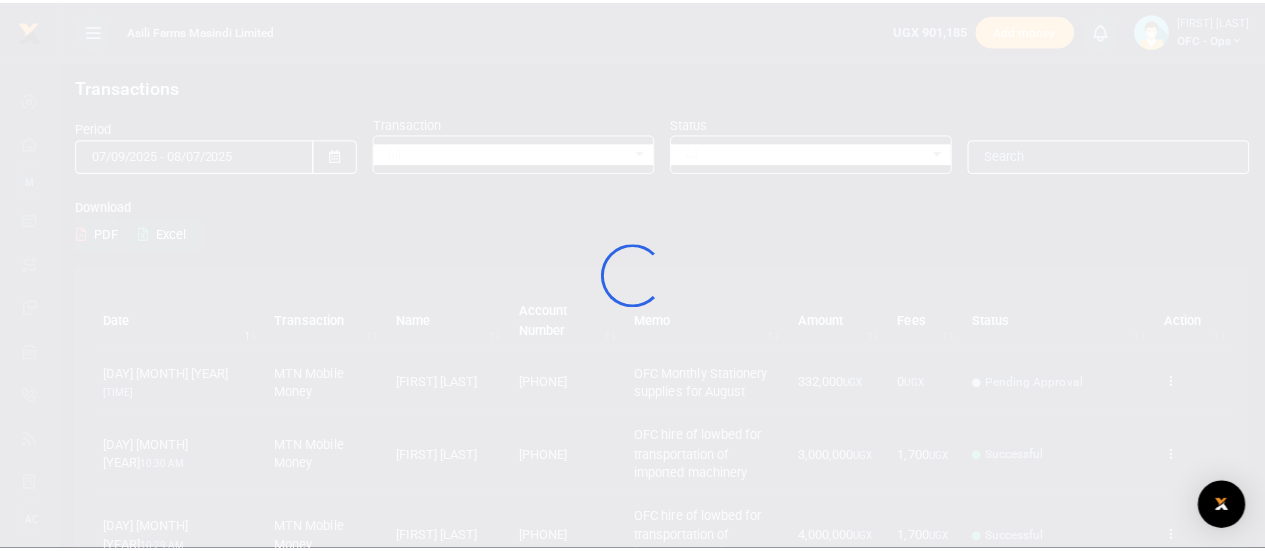 scroll, scrollTop: 0, scrollLeft: 0, axis: both 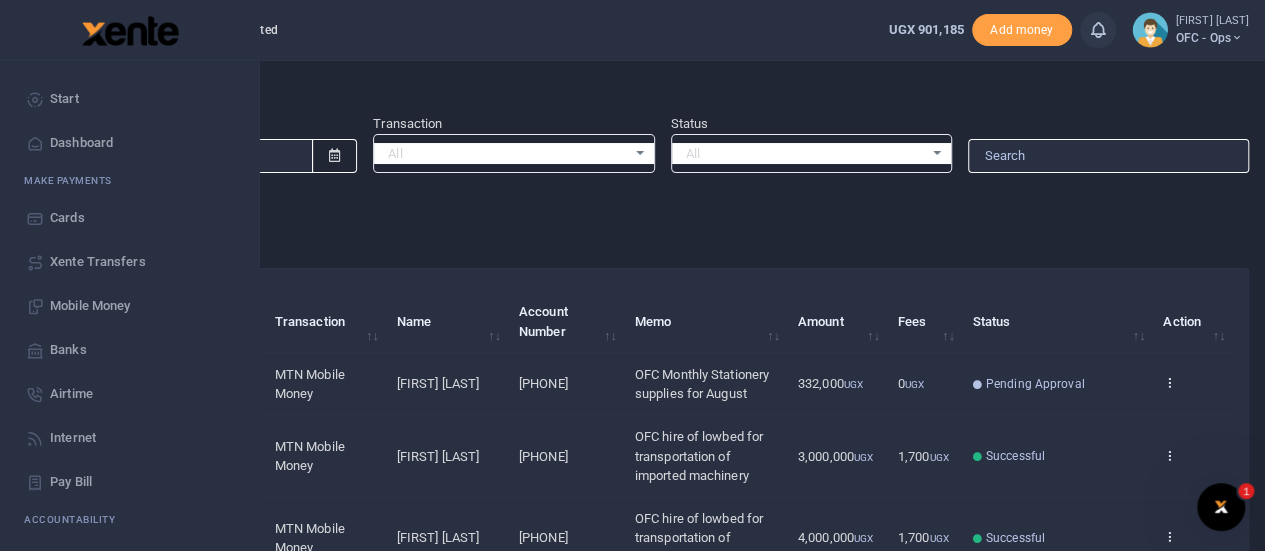 click on "Start" at bounding box center (64, 99) 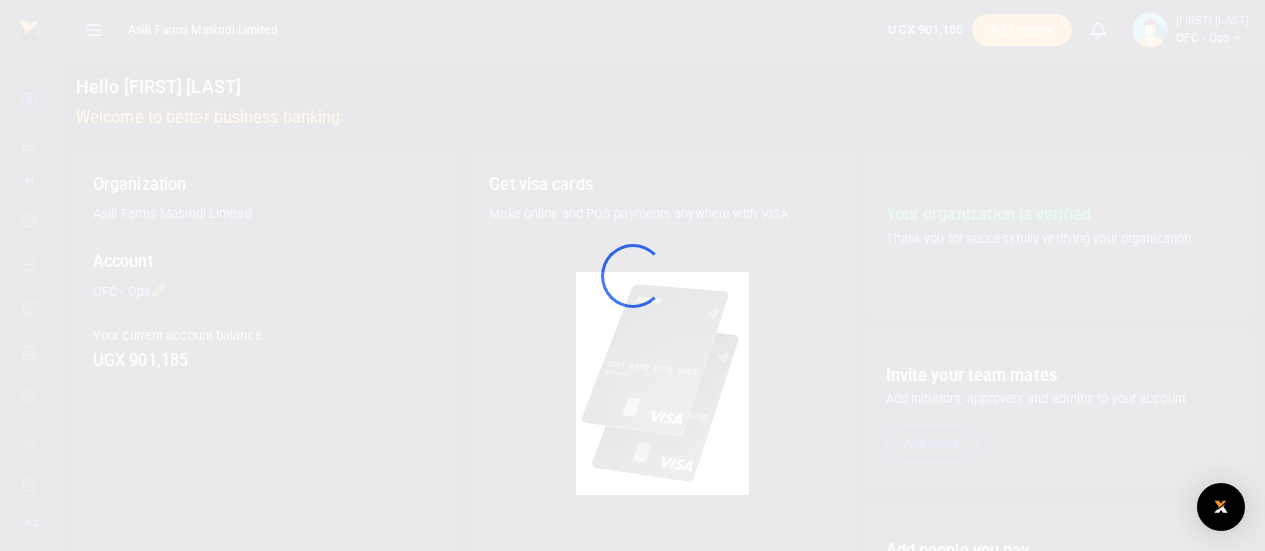 scroll, scrollTop: 0, scrollLeft: 0, axis: both 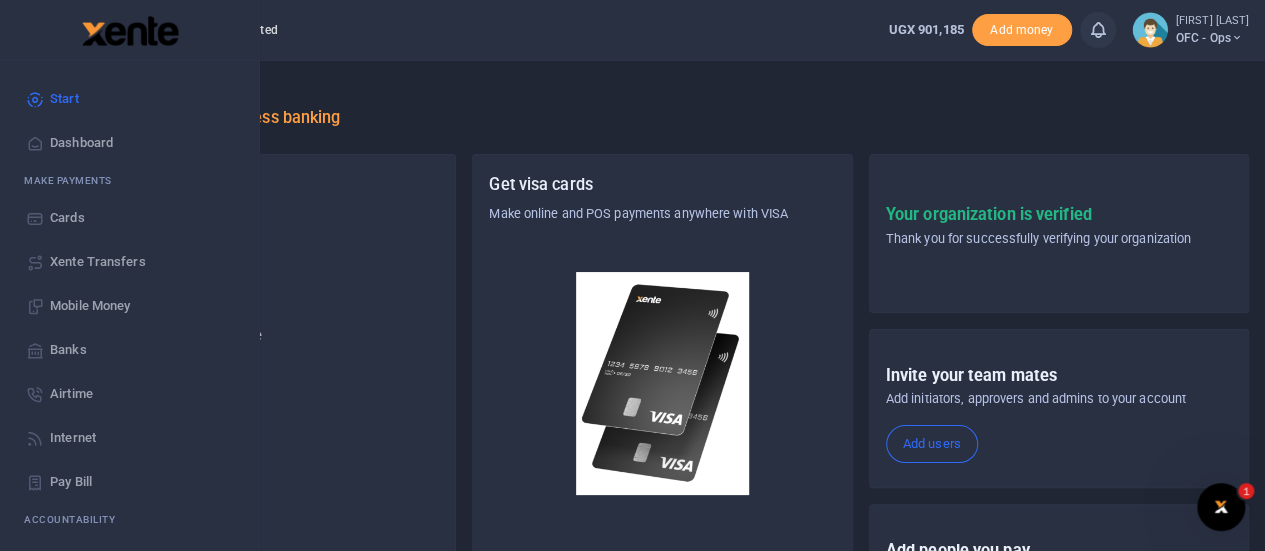 click on "Start" at bounding box center [64, 99] 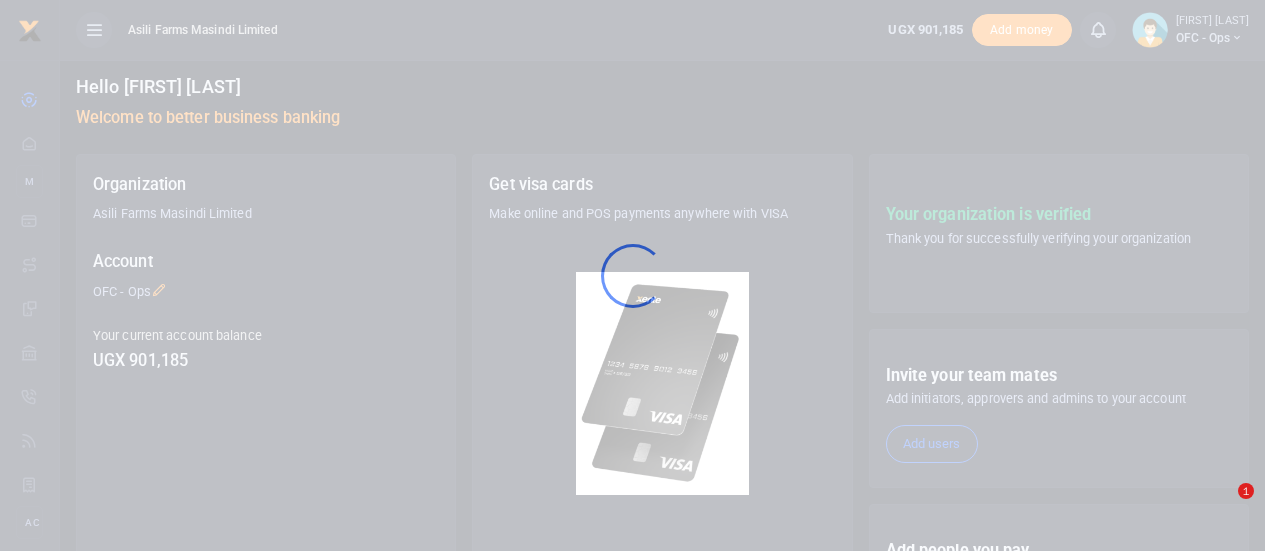 scroll, scrollTop: 0, scrollLeft: 0, axis: both 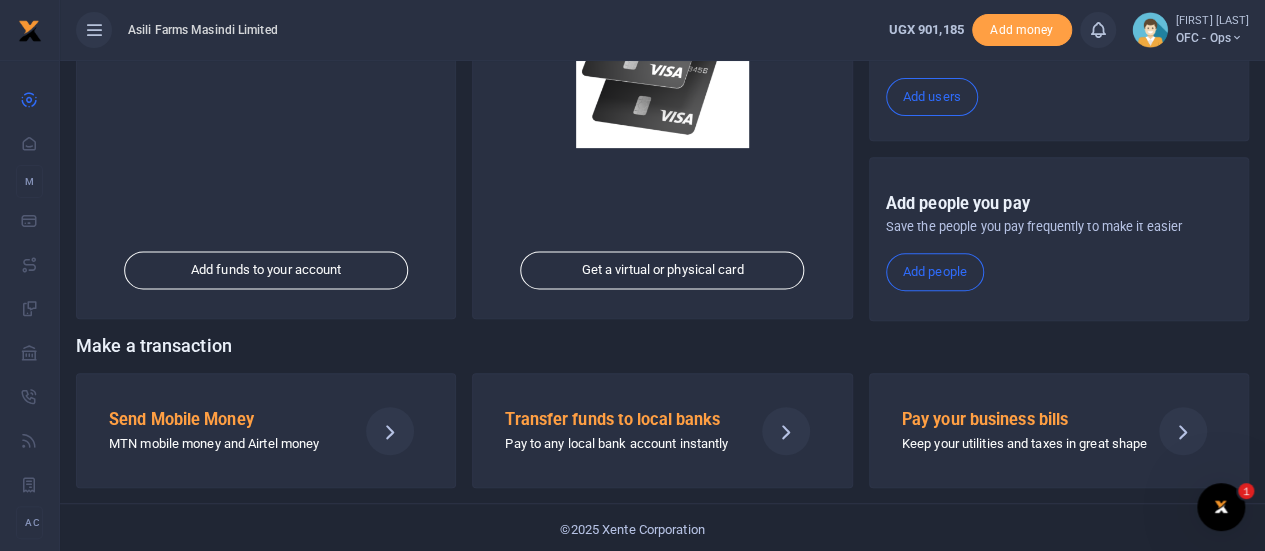 click on "Send Mobile Money" at bounding box center (225, 420) 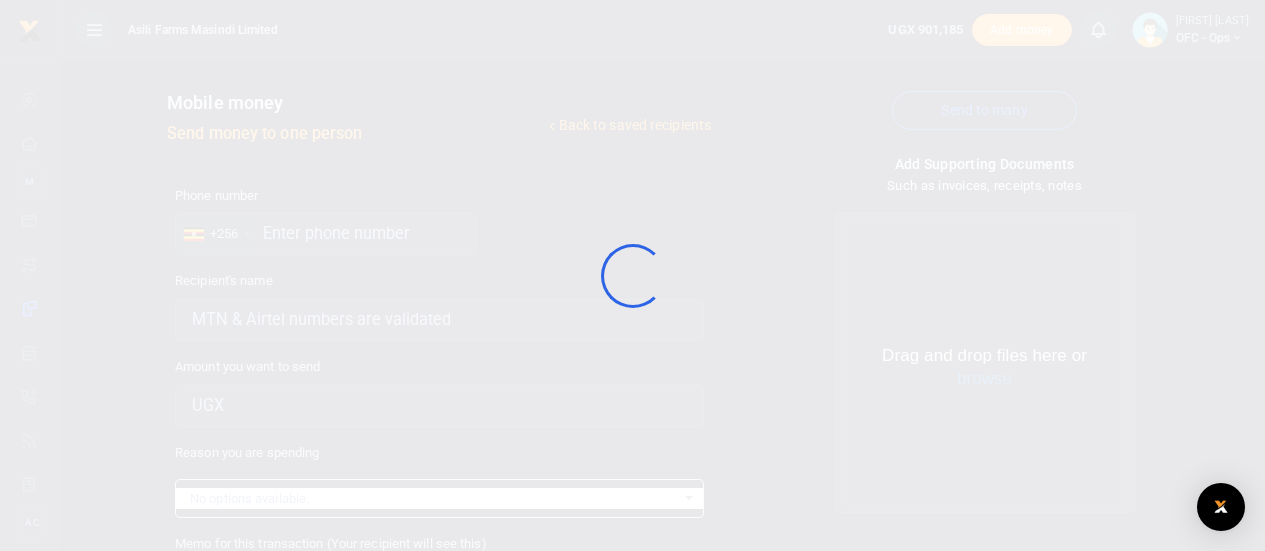 scroll, scrollTop: 0, scrollLeft: 0, axis: both 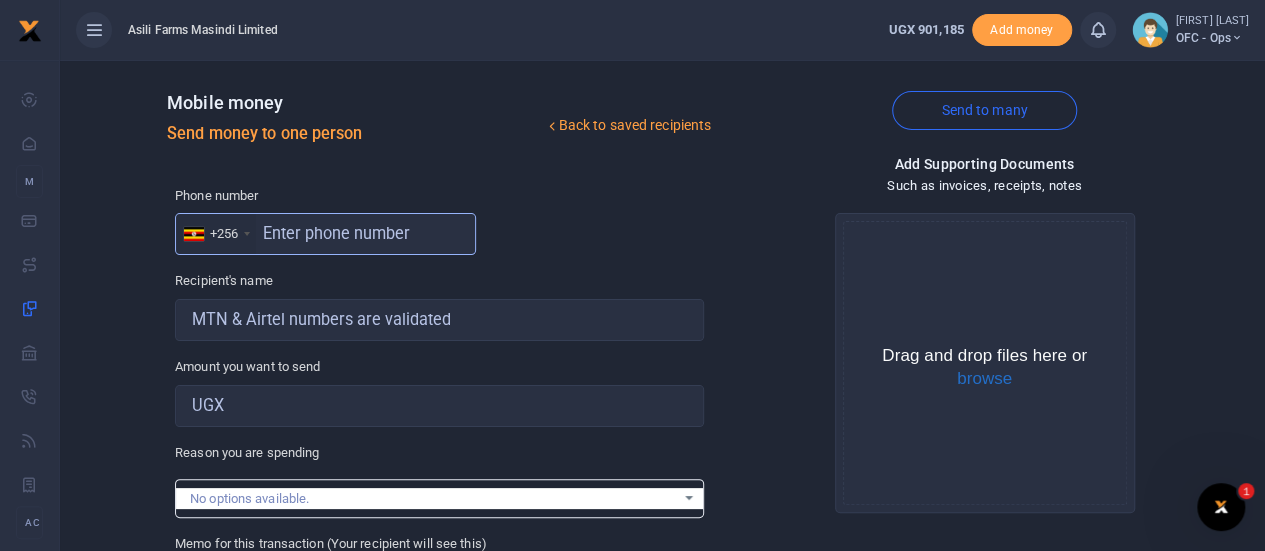 click at bounding box center [325, 234] 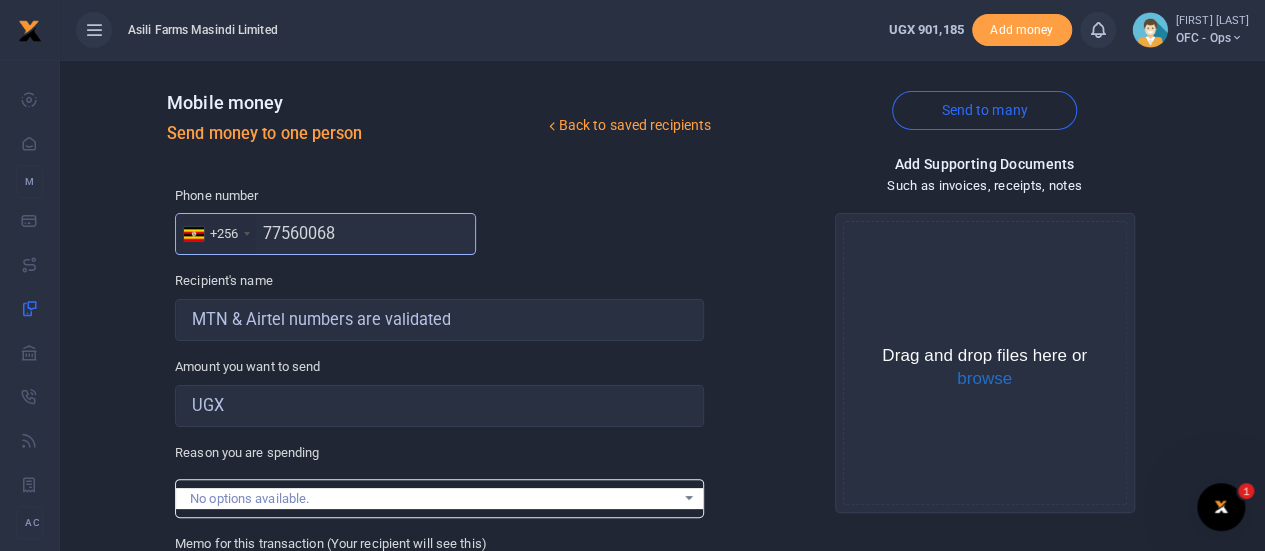 type on "775600682" 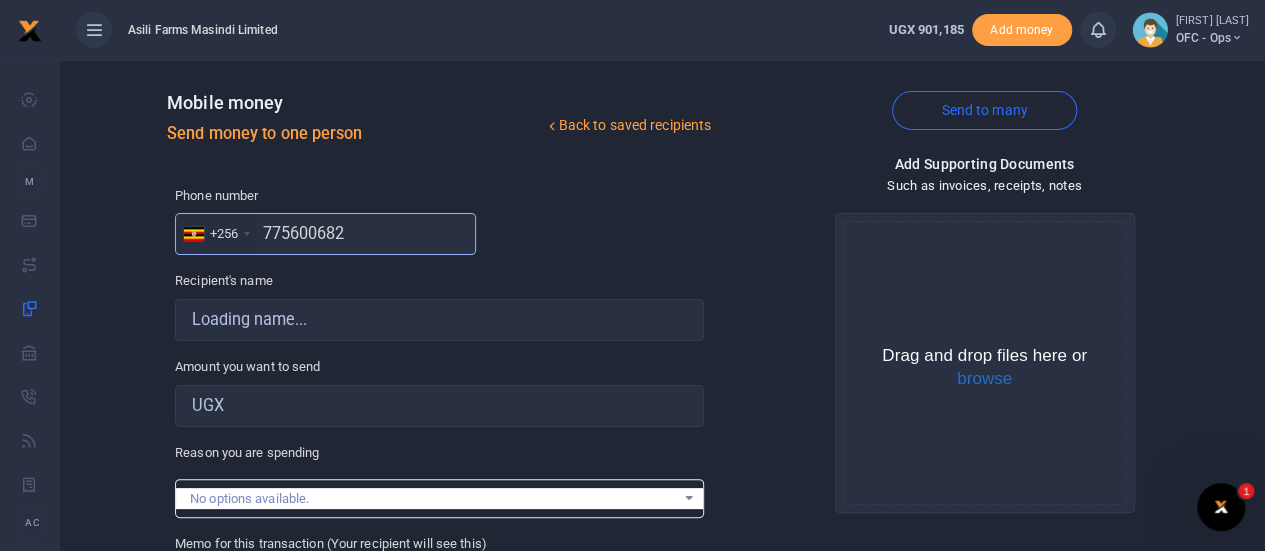 type on "Constantine Dusenge" 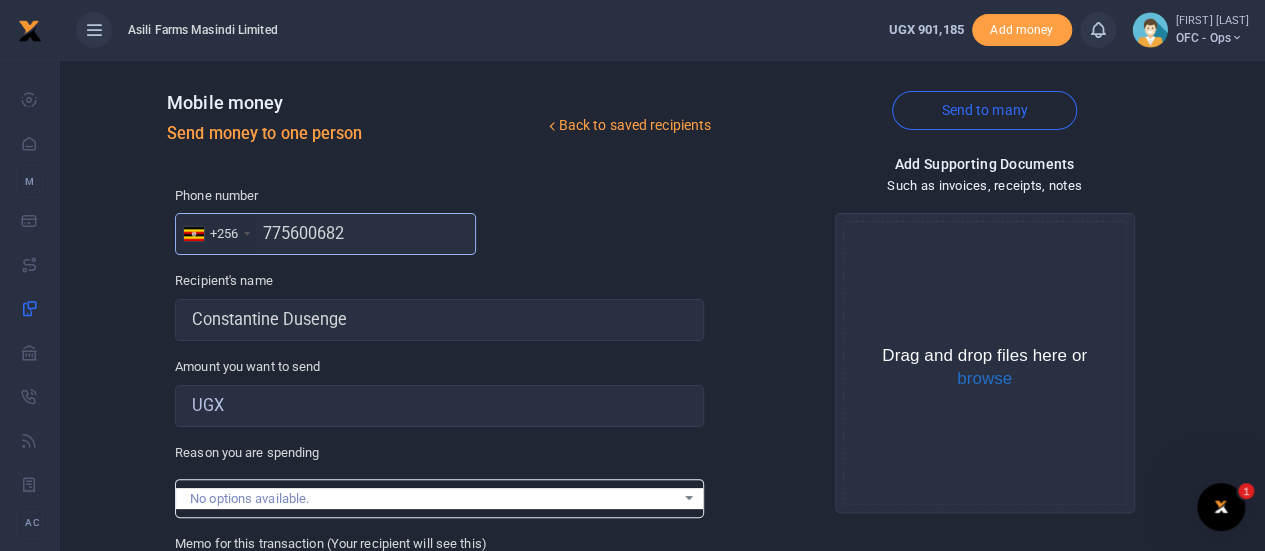 type on "775600682" 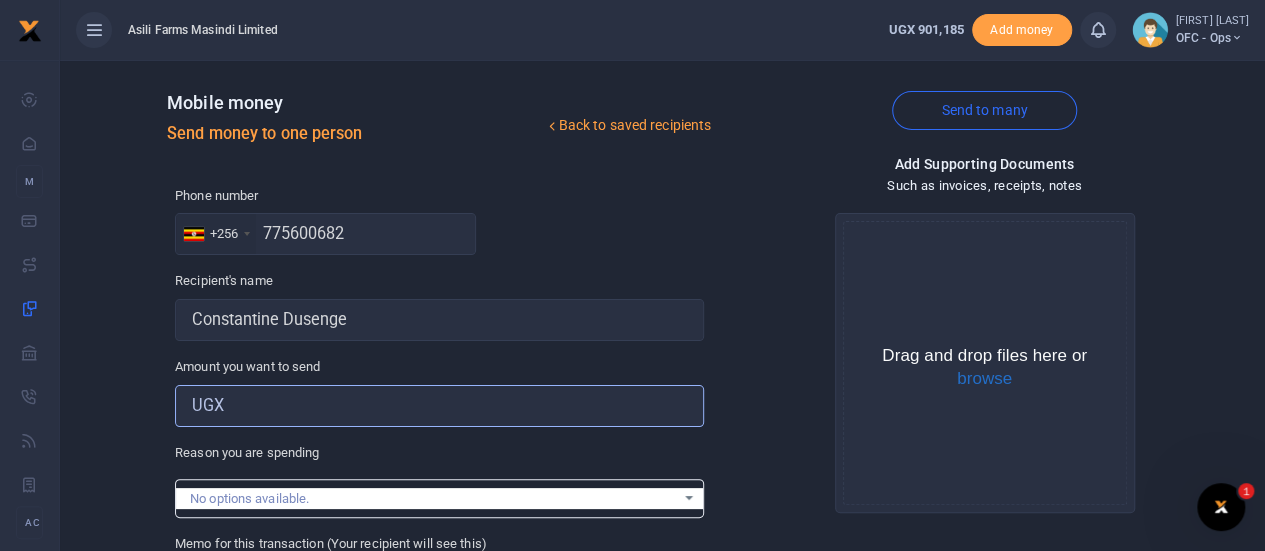 click on "Amount you want to send" at bounding box center [439, 406] 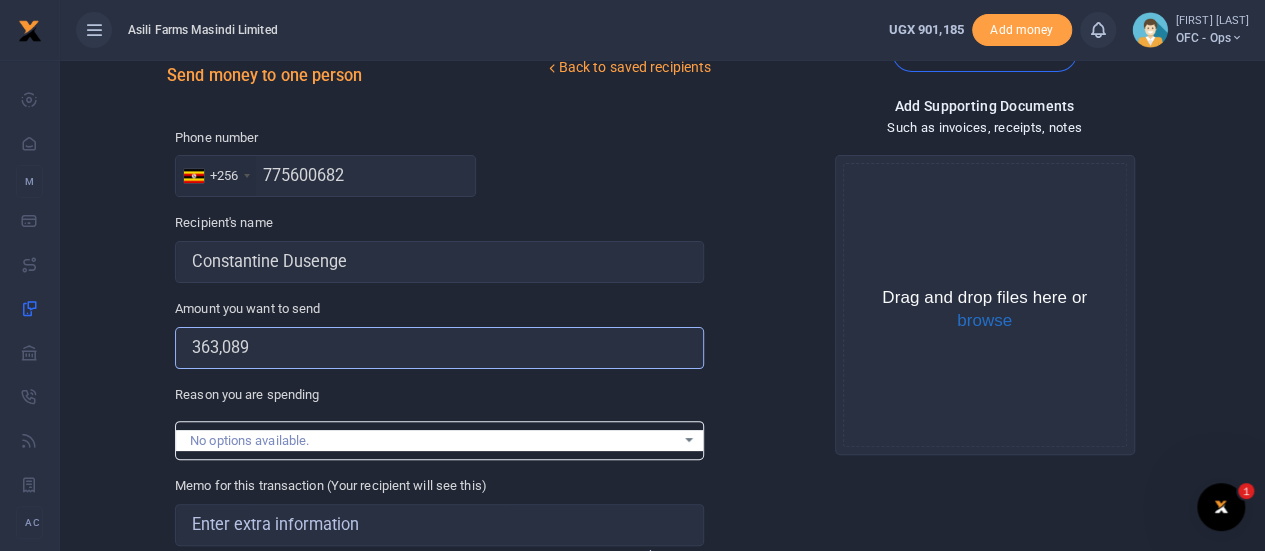 scroll, scrollTop: 200, scrollLeft: 0, axis: vertical 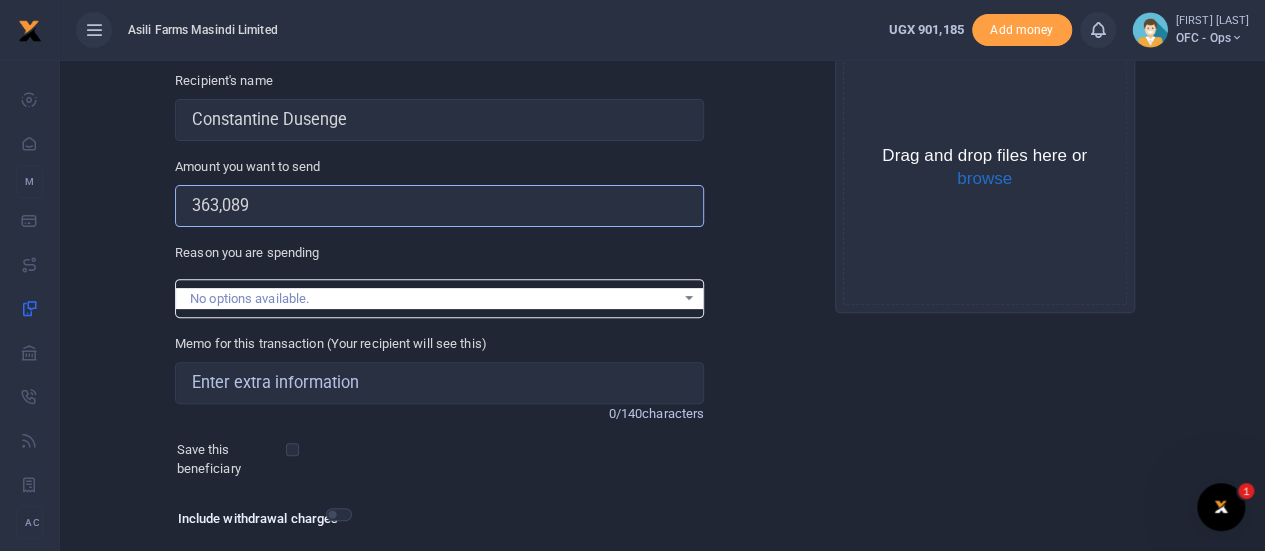 type on "363,089" 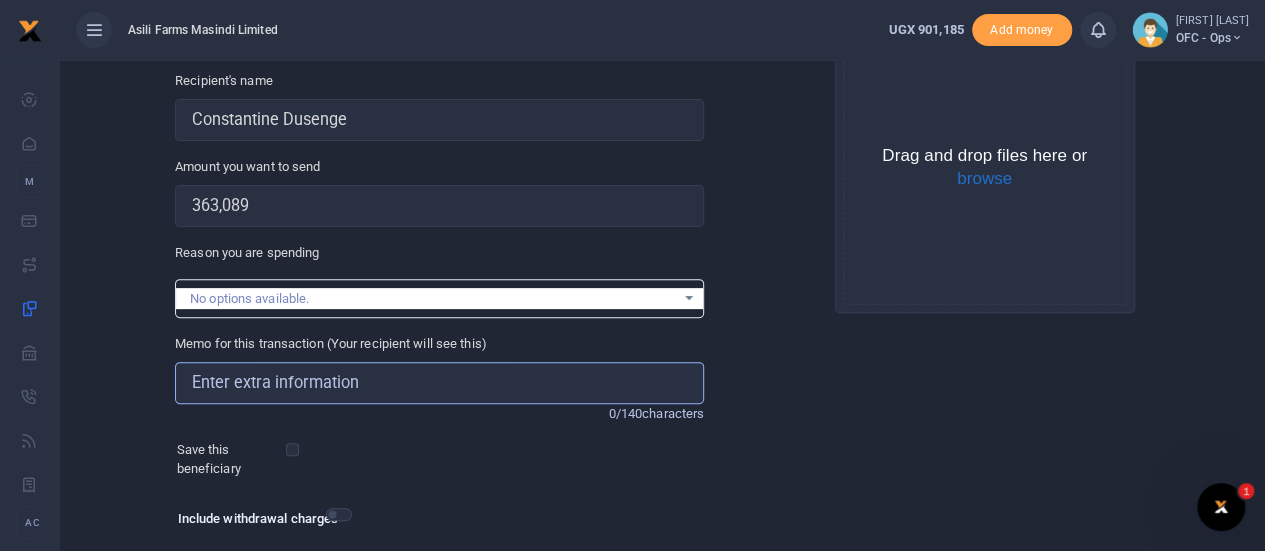 click on "Memo for this transaction (Your recipient will see this)" at bounding box center (439, 383) 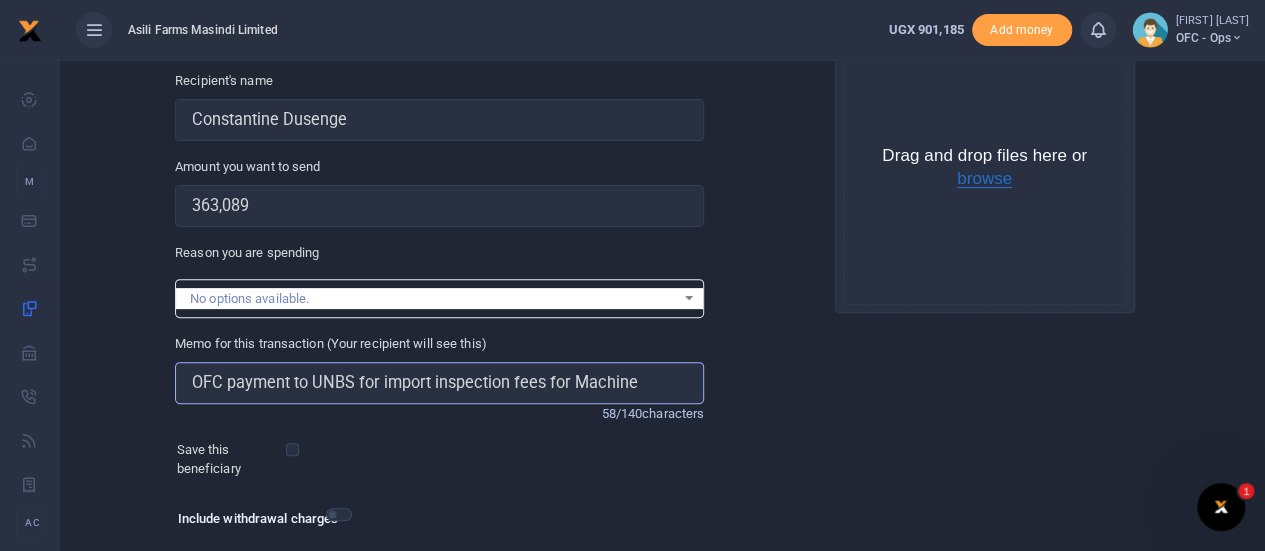 type on "OFC payment to UNBS for import inspection fees for Machine" 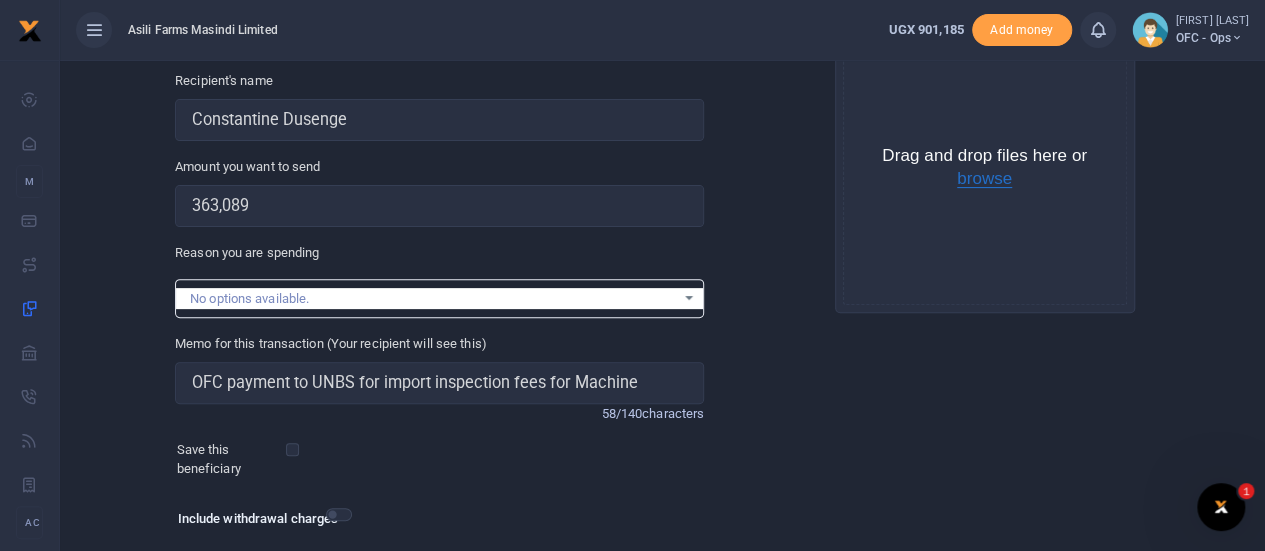 click on "browse" at bounding box center [984, 179] 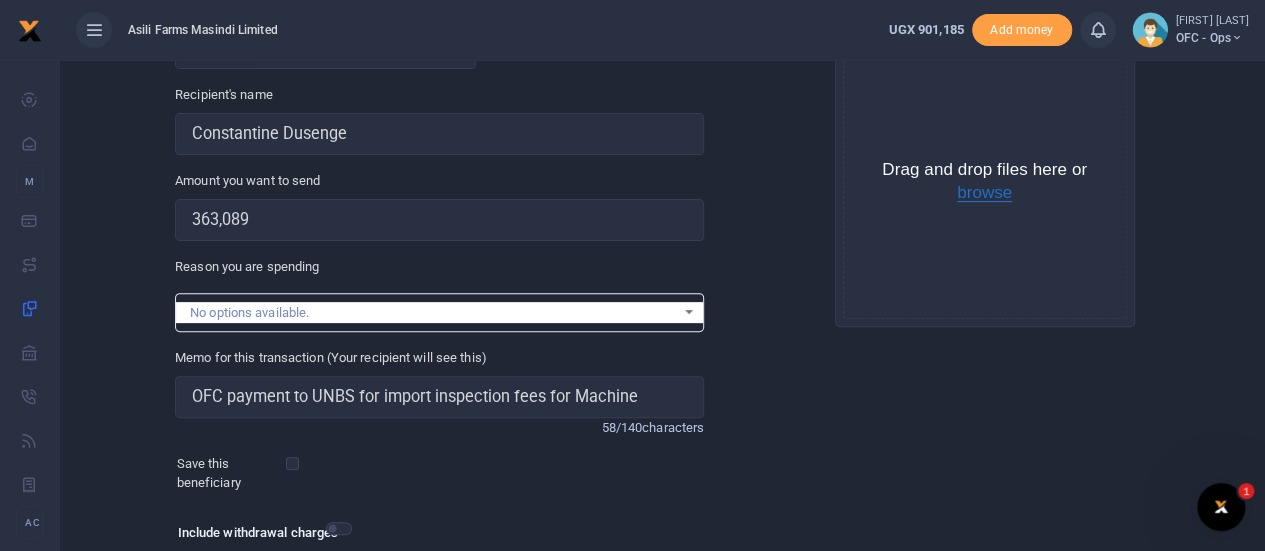 scroll, scrollTop: 100, scrollLeft: 0, axis: vertical 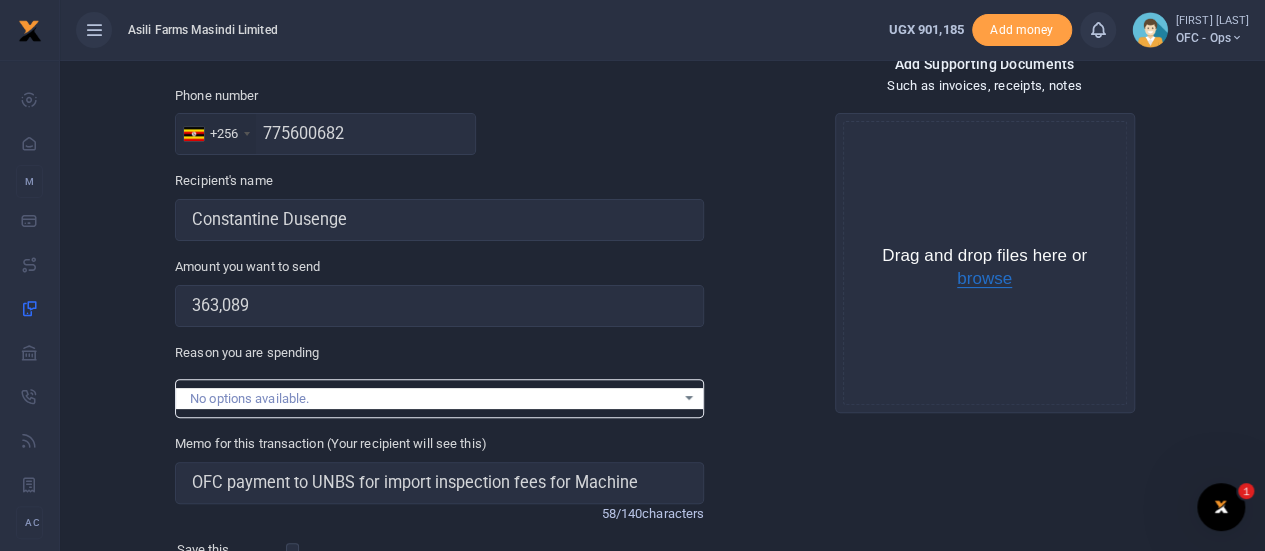 click on "browse" at bounding box center (984, 279) 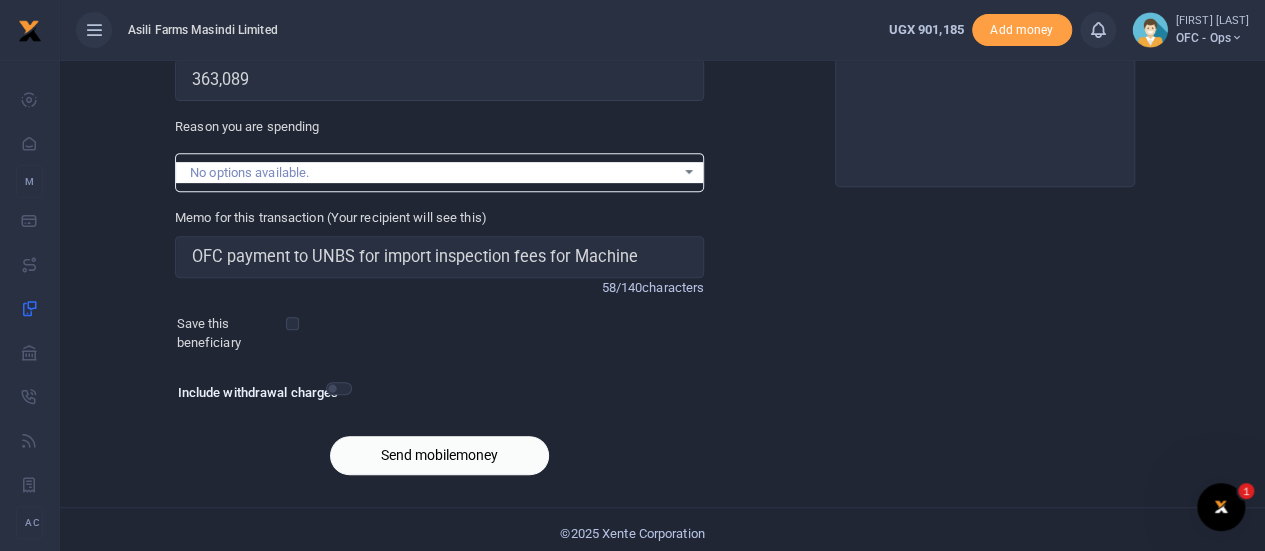 scroll, scrollTop: 332, scrollLeft: 0, axis: vertical 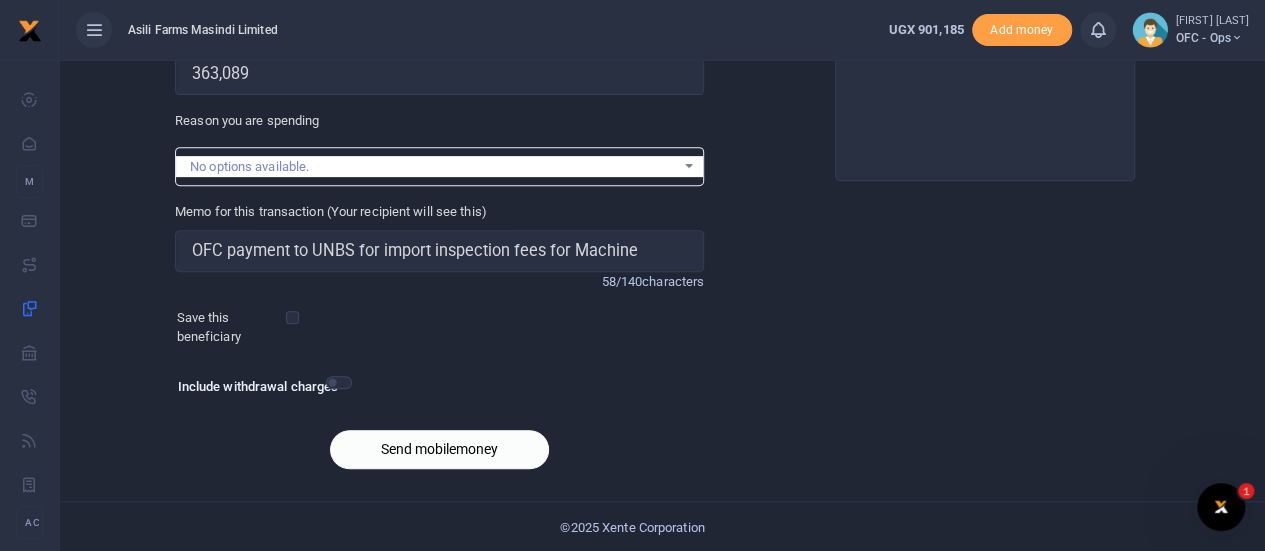click on "Send mobilemoney" at bounding box center (439, 449) 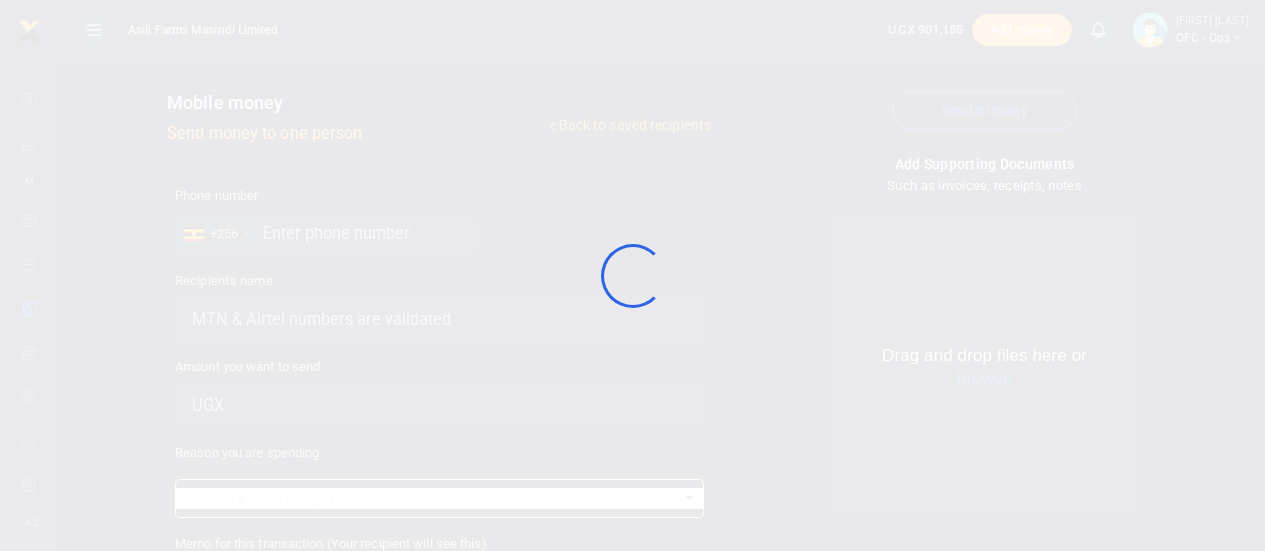select 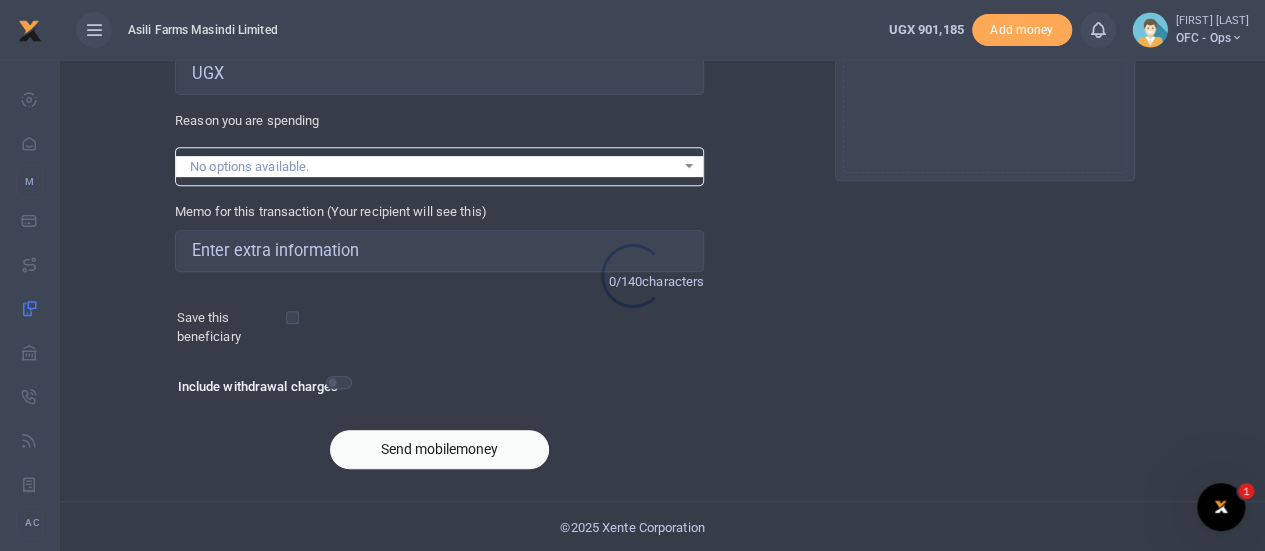 scroll, scrollTop: 0, scrollLeft: 0, axis: both 